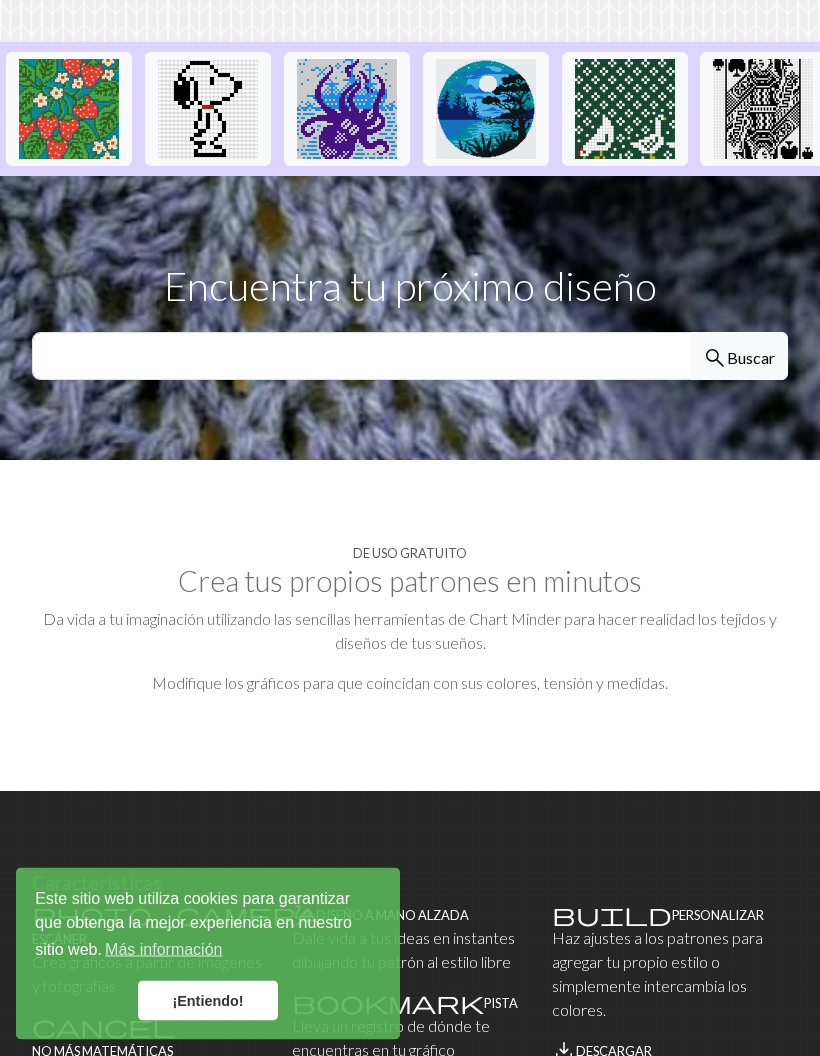 scroll, scrollTop: 519, scrollLeft: 0, axis: vertical 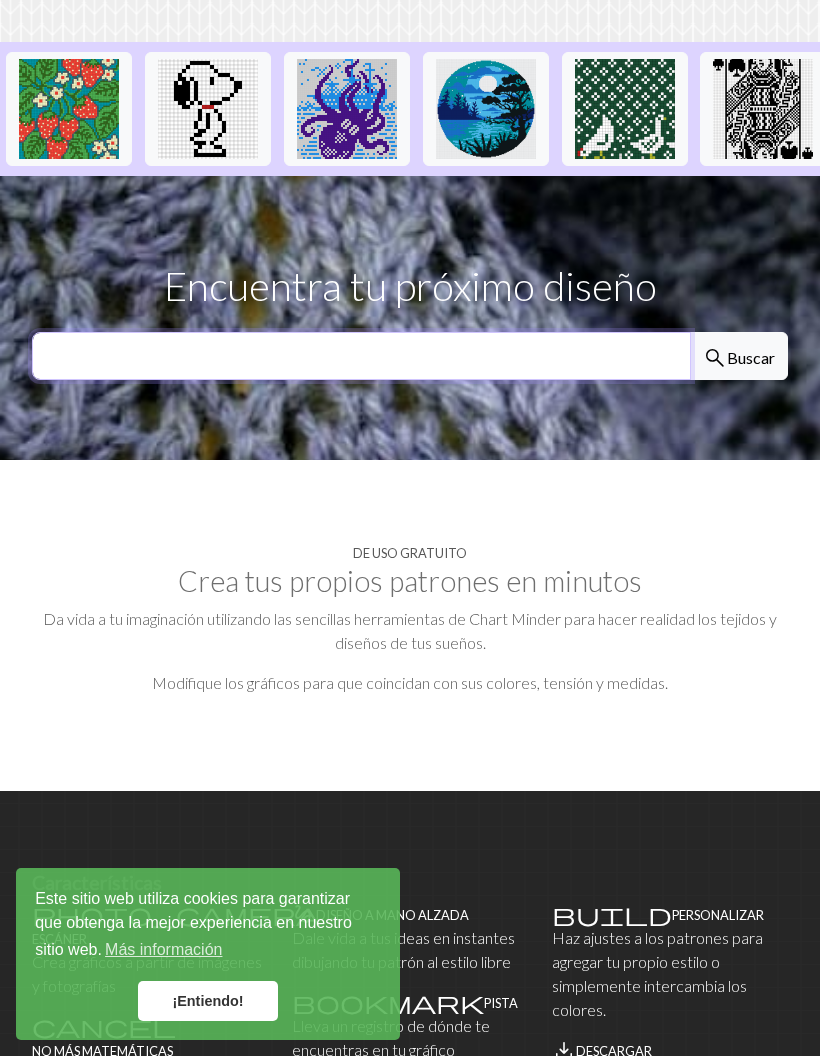 click at bounding box center (361, 356) 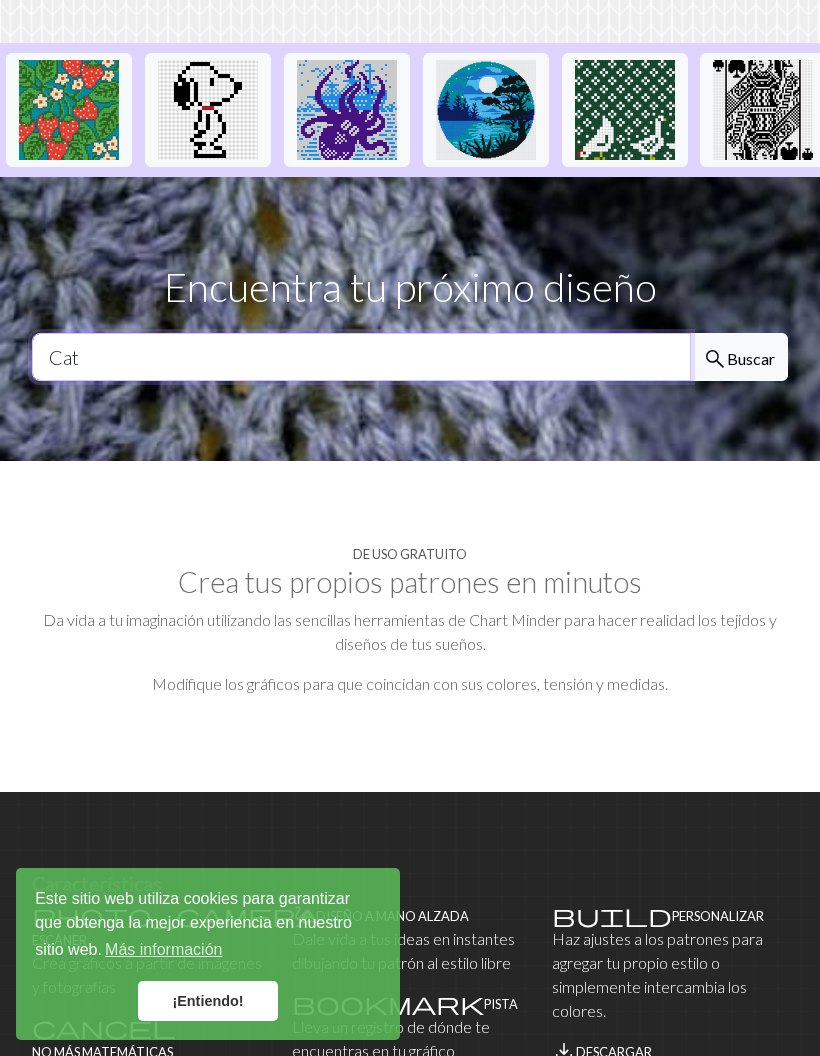 type on "Cat" 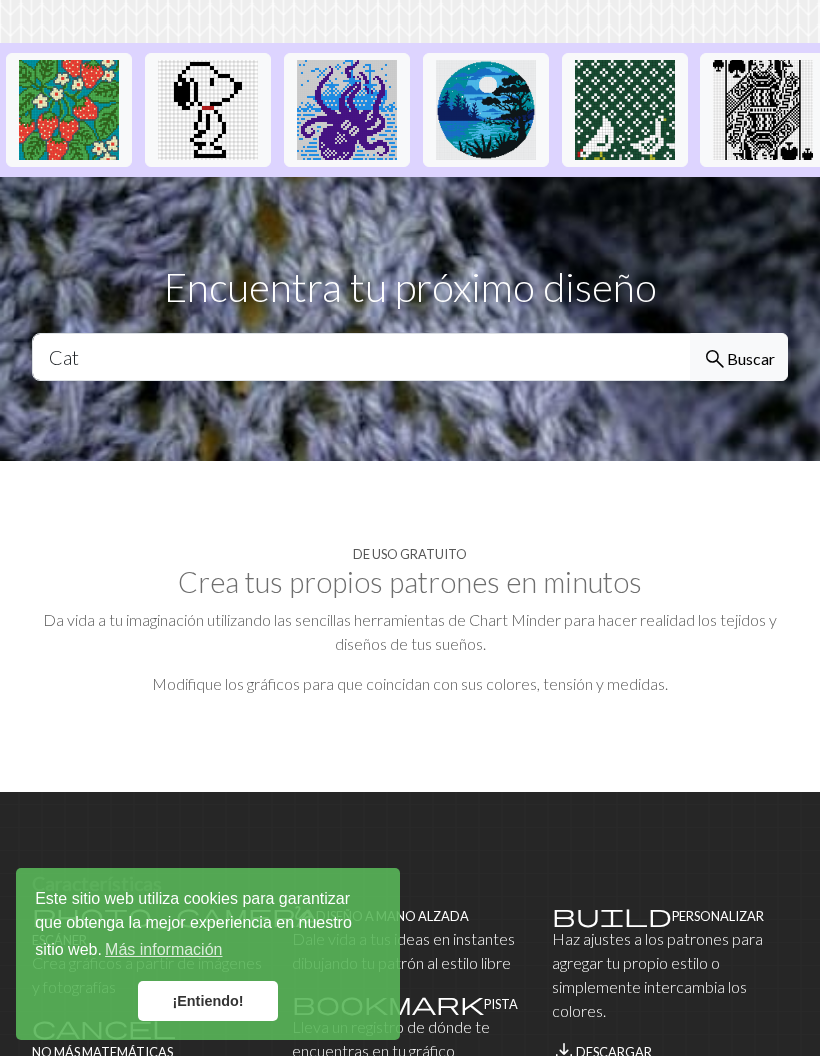 click on "search Buscar" at bounding box center [739, 357] 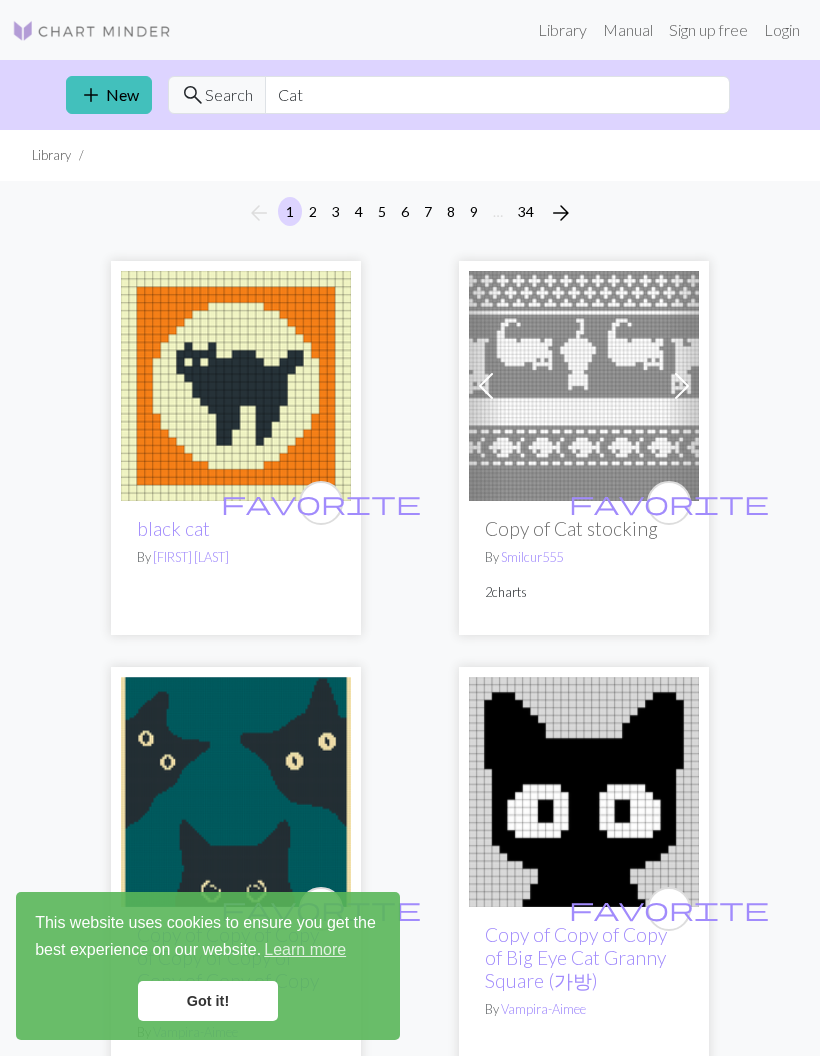 scroll, scrollTop: 0, scrollLeft: 0, axis: both 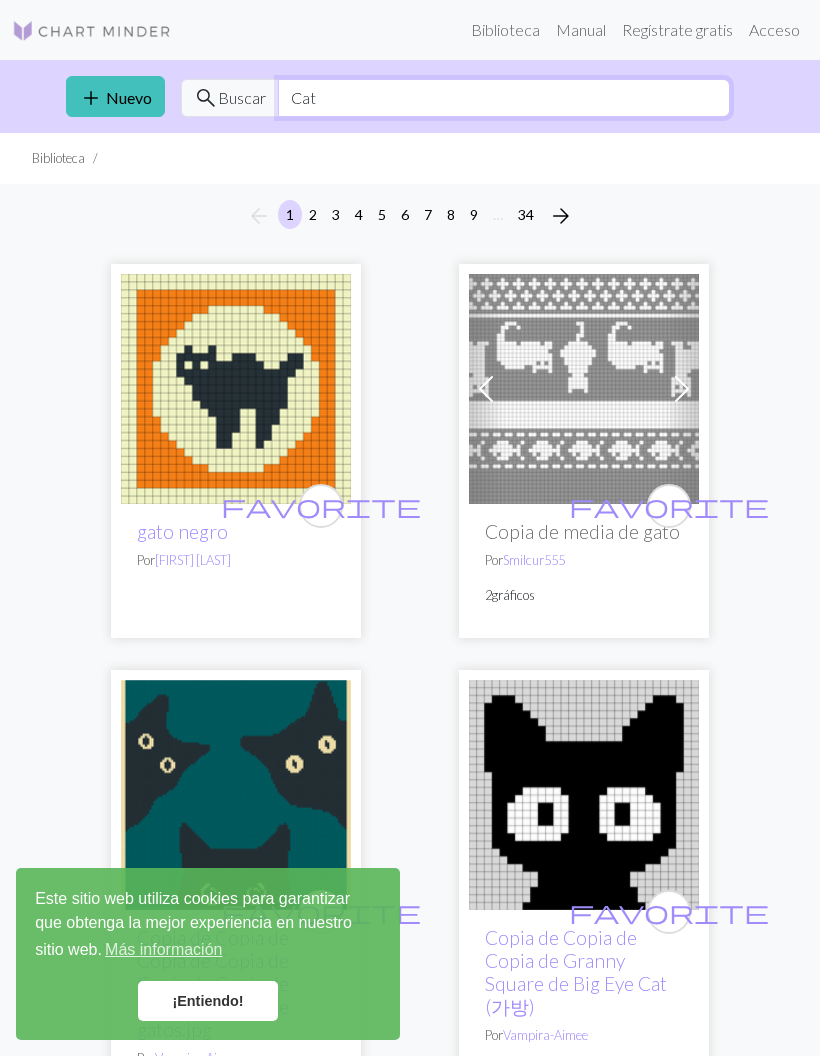 click on "Cat" at bounding box center [504, 98] 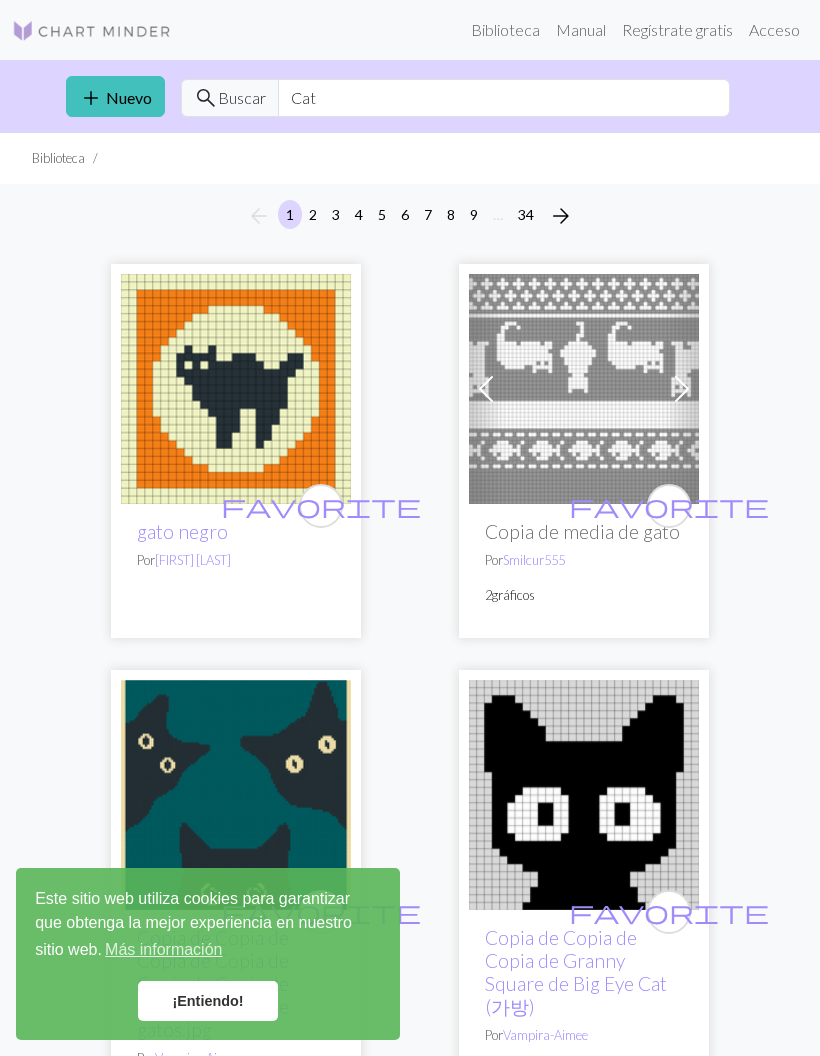 click at bounding box center (584, 389) 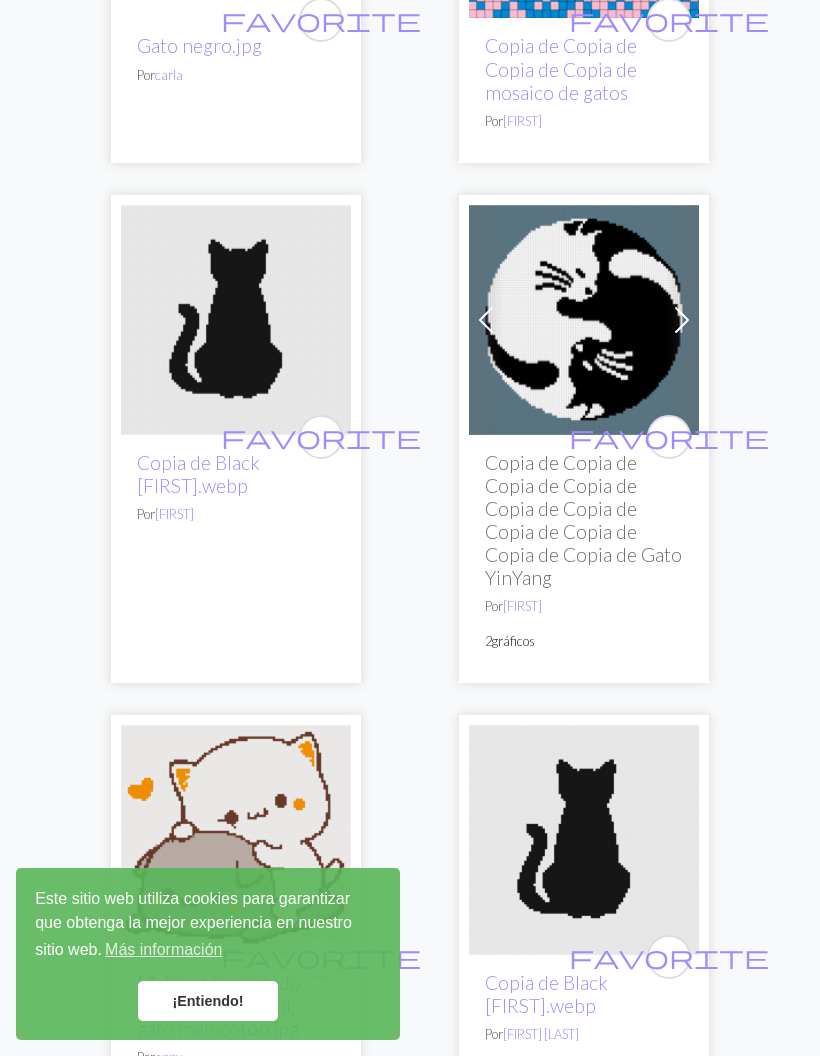 scroll, scrollTop: 9364, scrollLeft: 0, axis: vertical 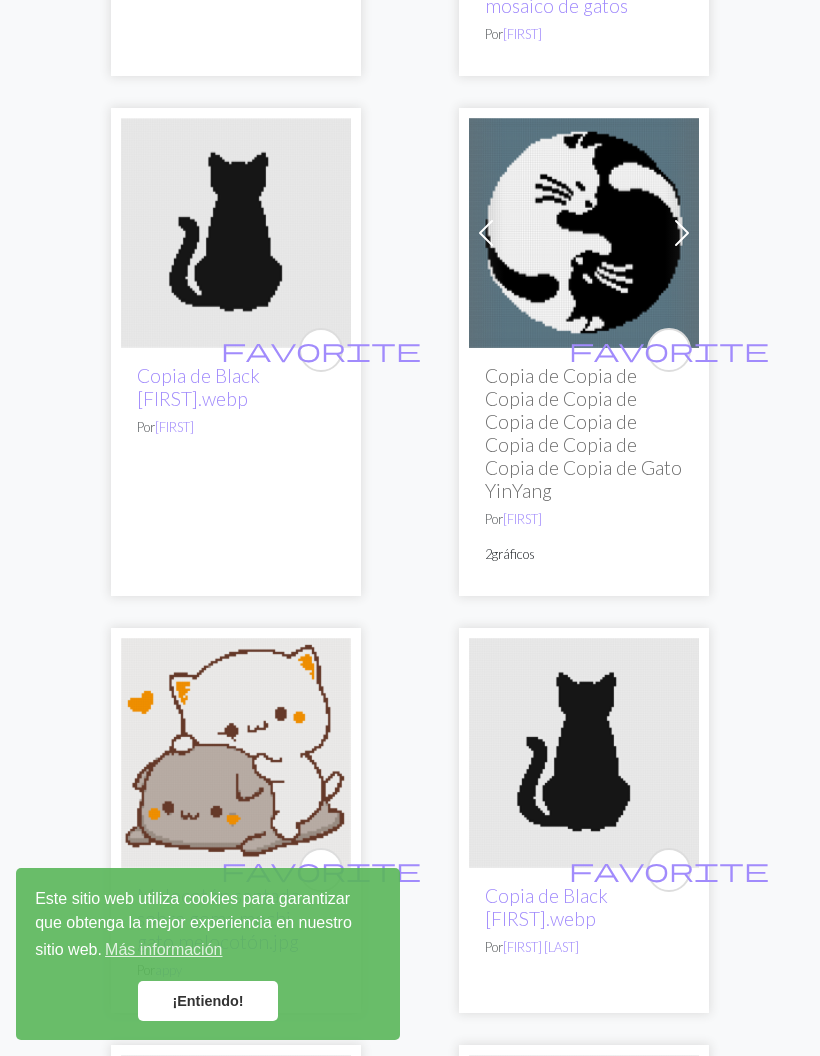 click on "¡Entiendo!" at bounding box center (208, 1001) 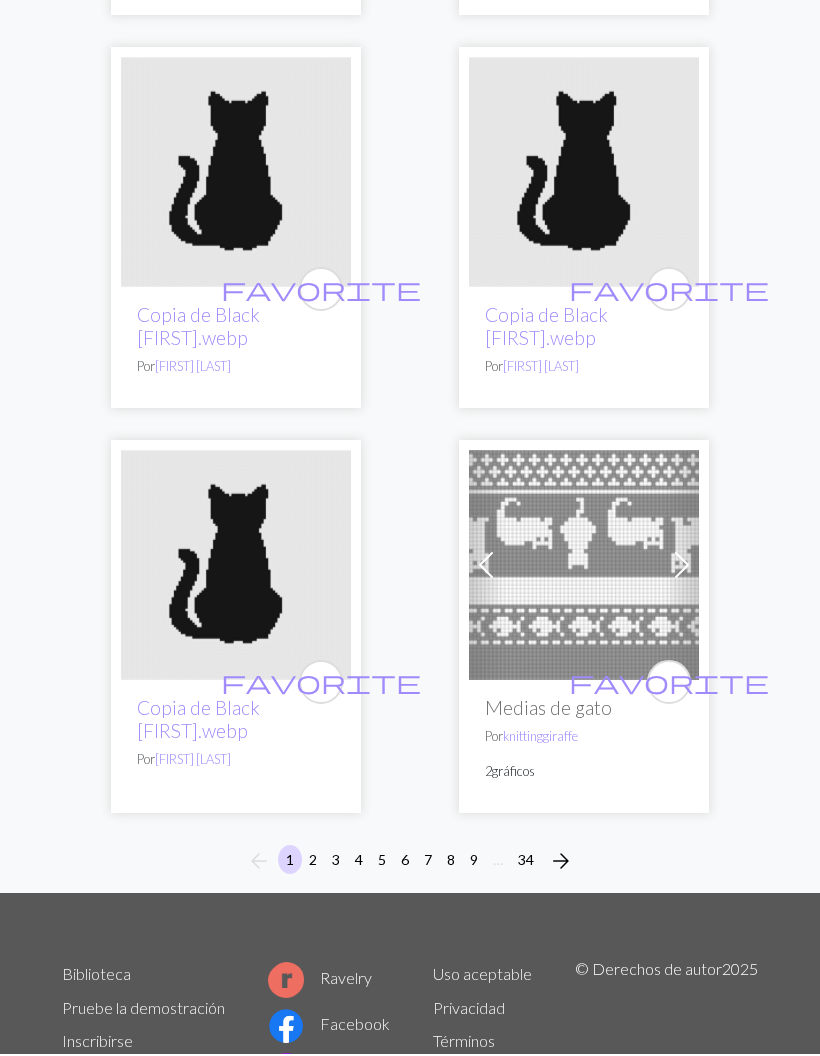 scroll, scrollTop: 10440, scrollLeft: 0, axis: vertical 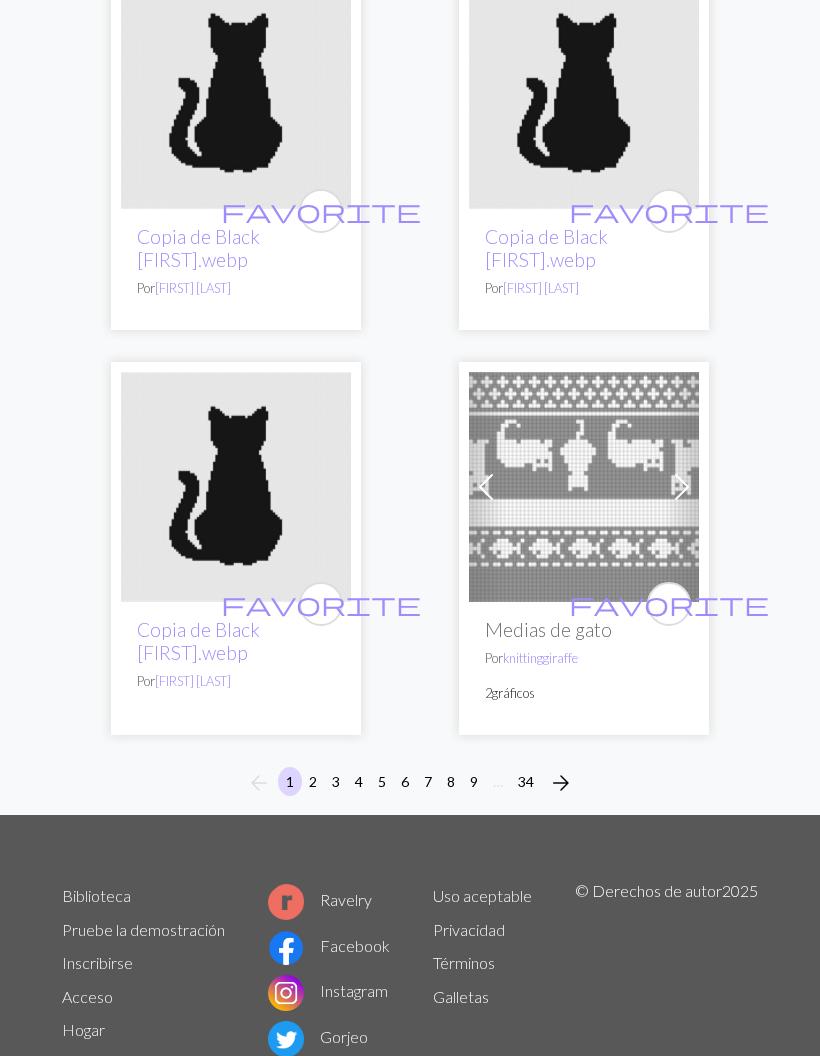 click on "2" at bounding box center [313, 781] 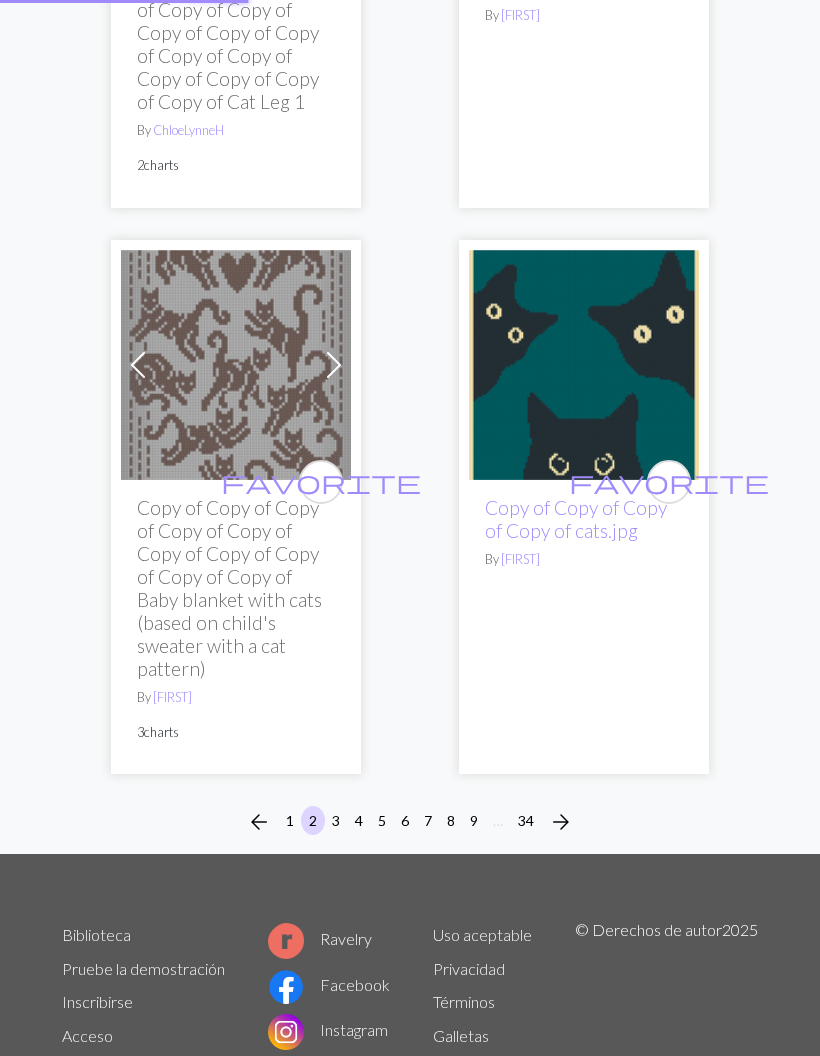 scroll, scrollTop: 0, scrollLeft: 0, axis: both 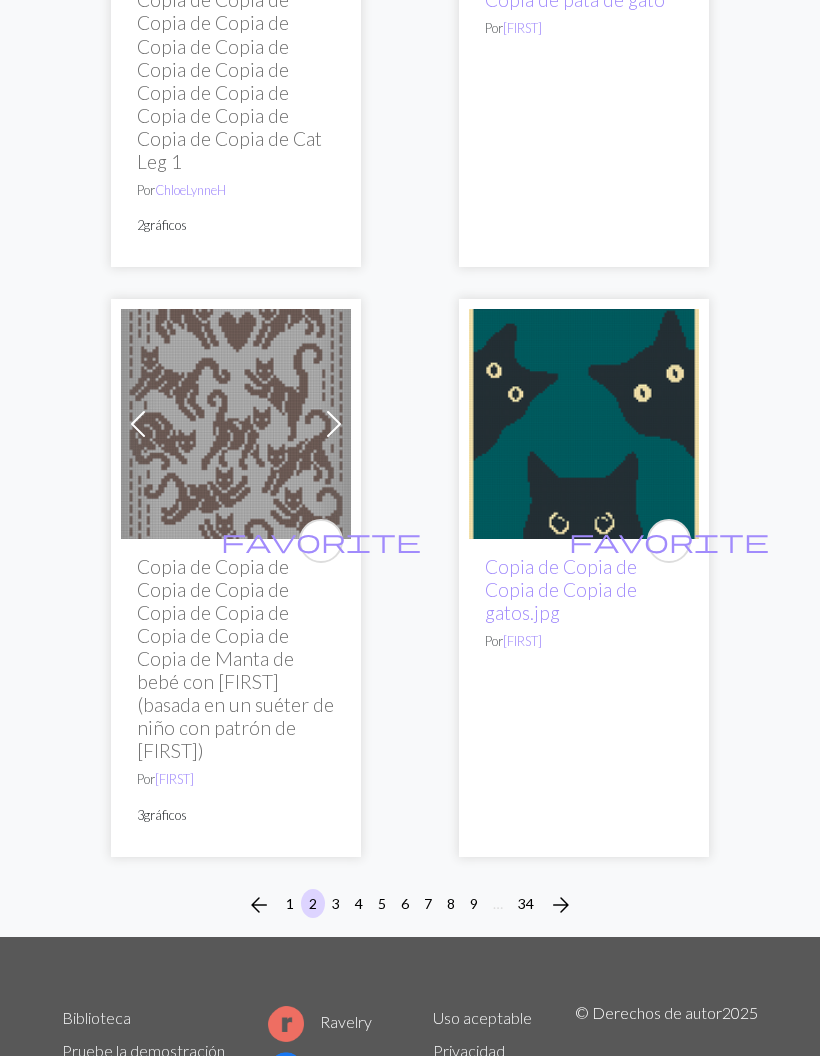 click on "4" at bounding box center (359, 904) 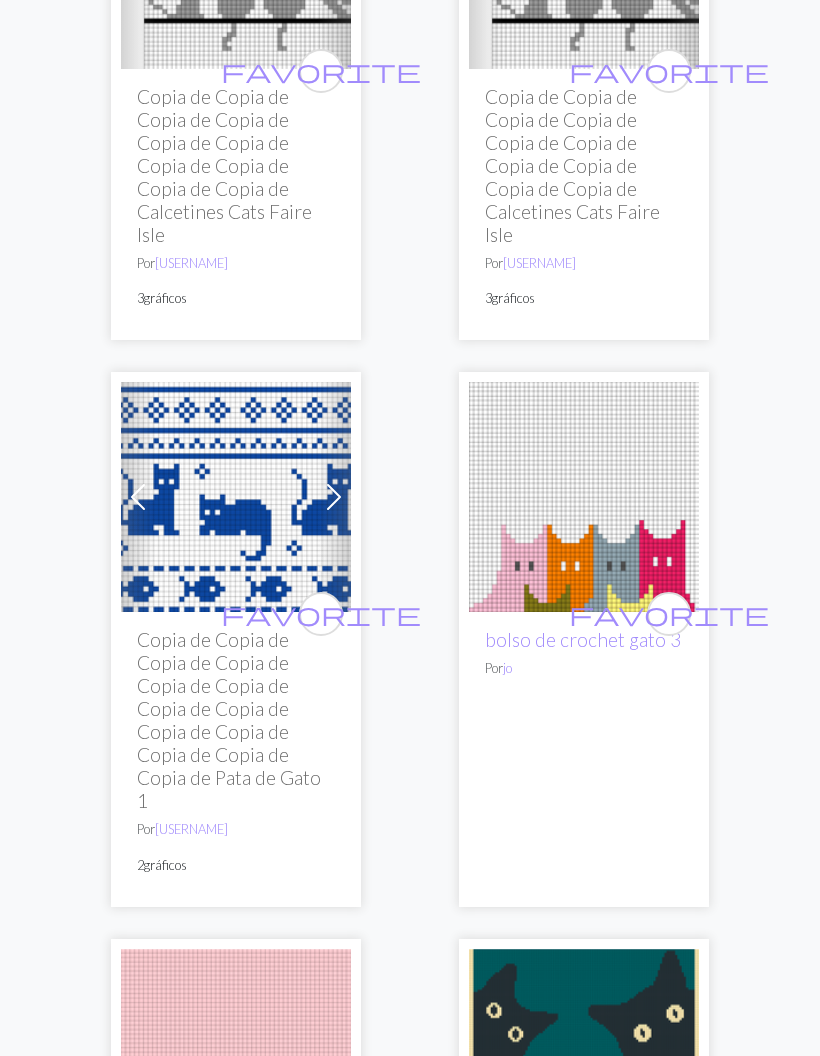 scroll, scrollTop: 8908, scrollLeft: 0, axis: vertical 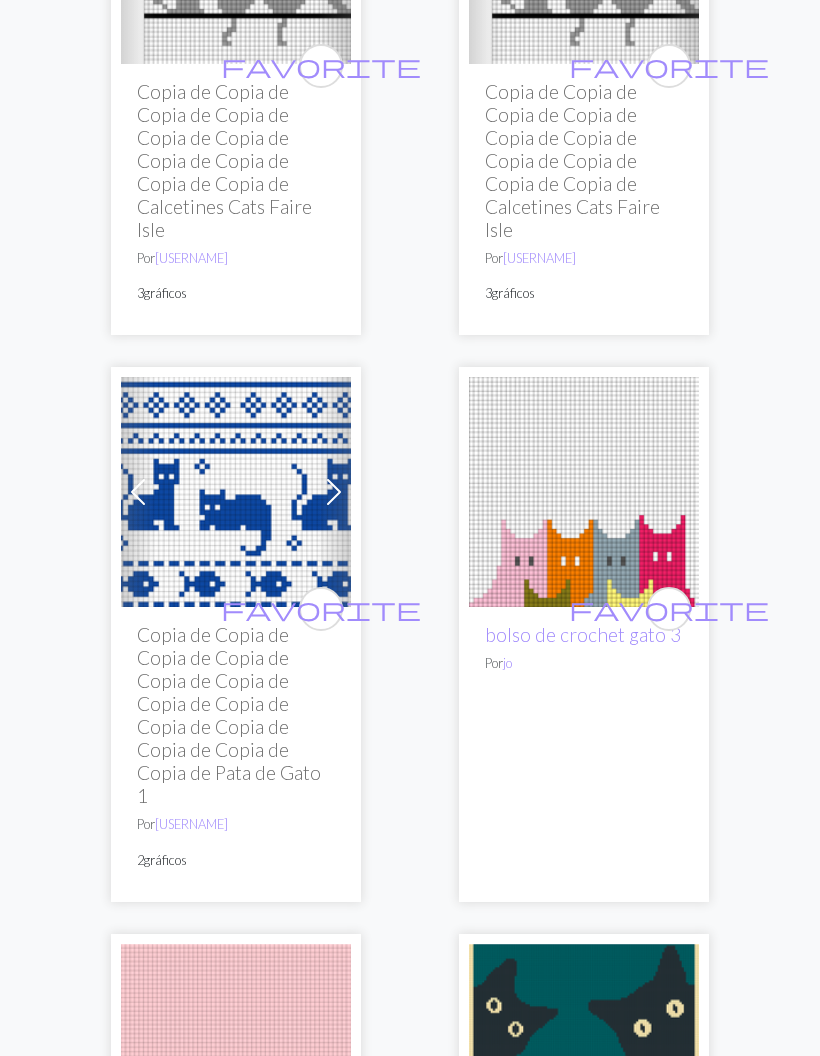 click at bounding box center [236, 493] 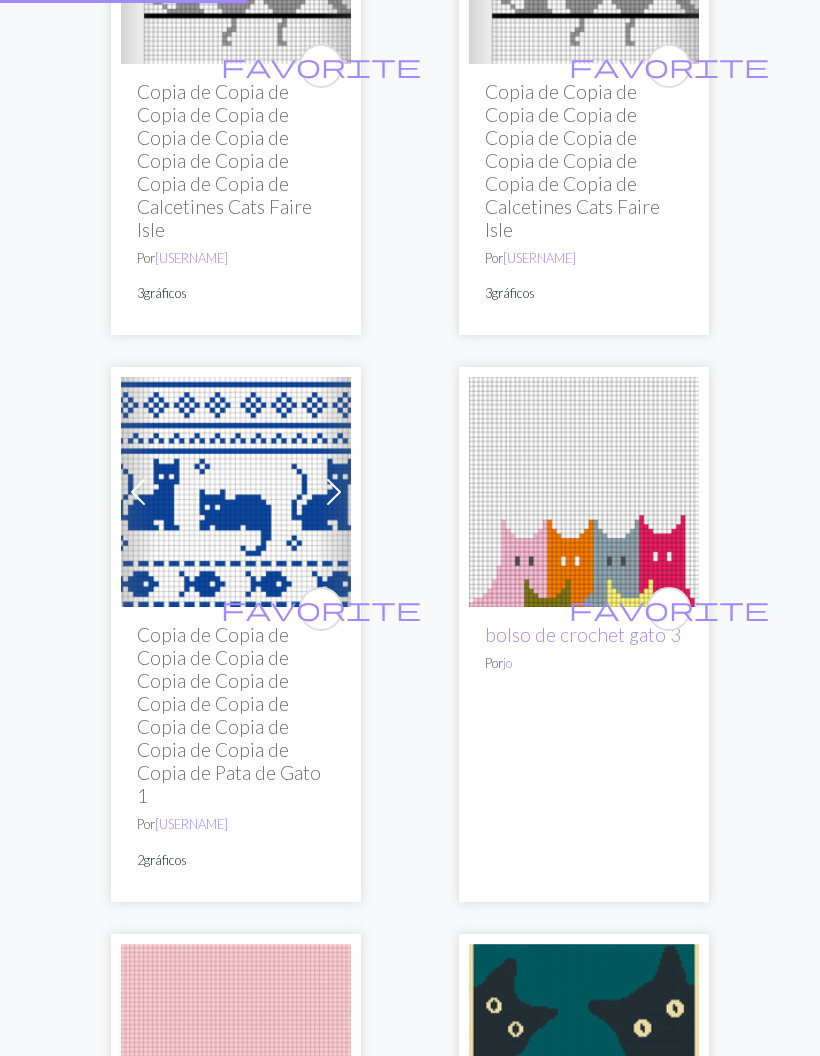 scroll, scrollTop: 0, scrollLeft: 0, axis: both 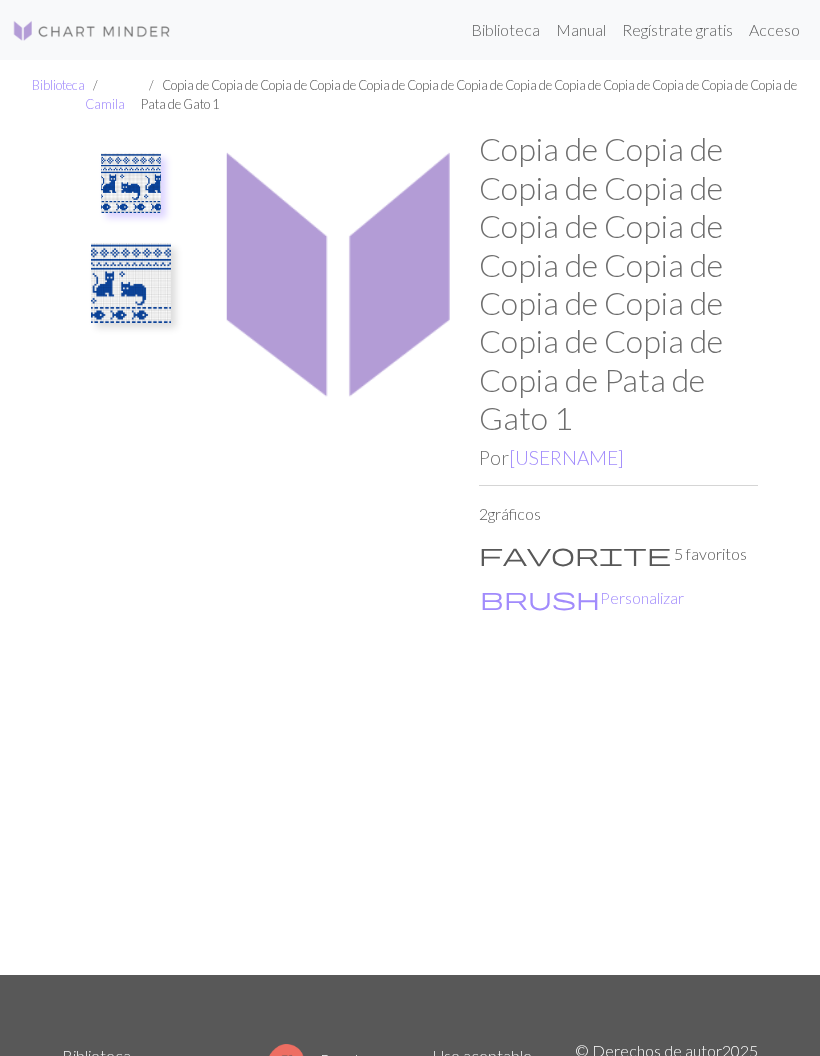 click on "Personalizar" at bounding box center (642, 597) 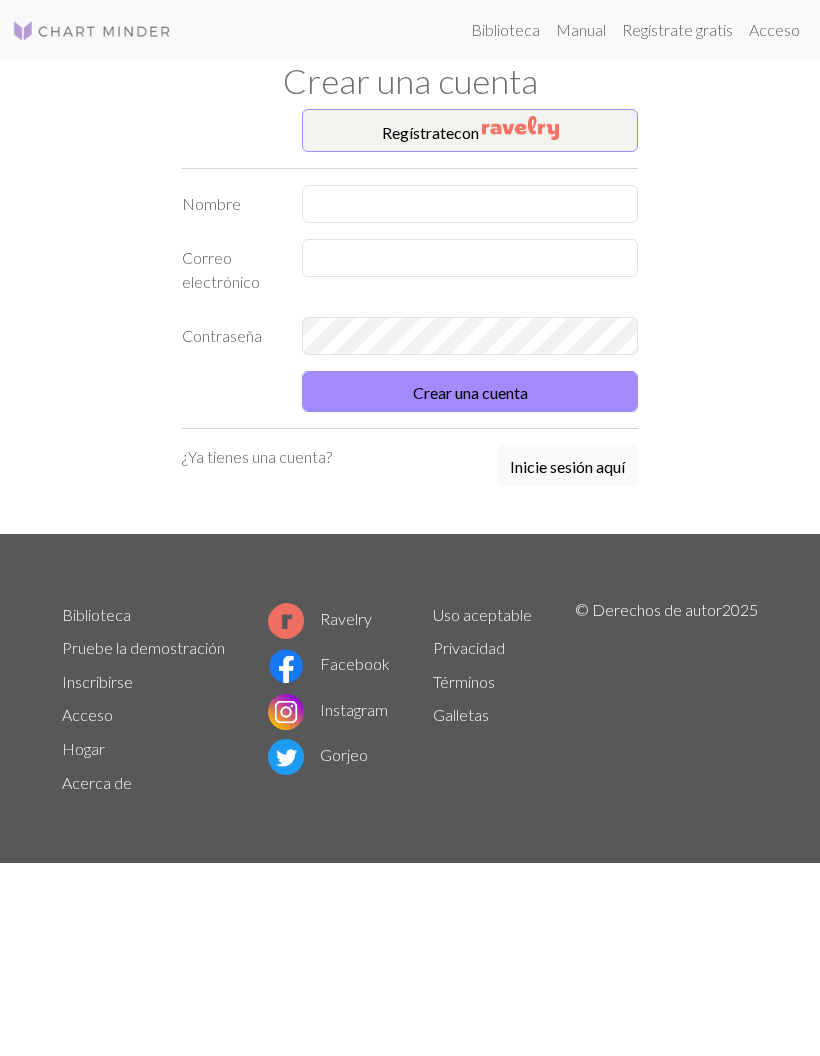 click at bounding box center (520, 128) 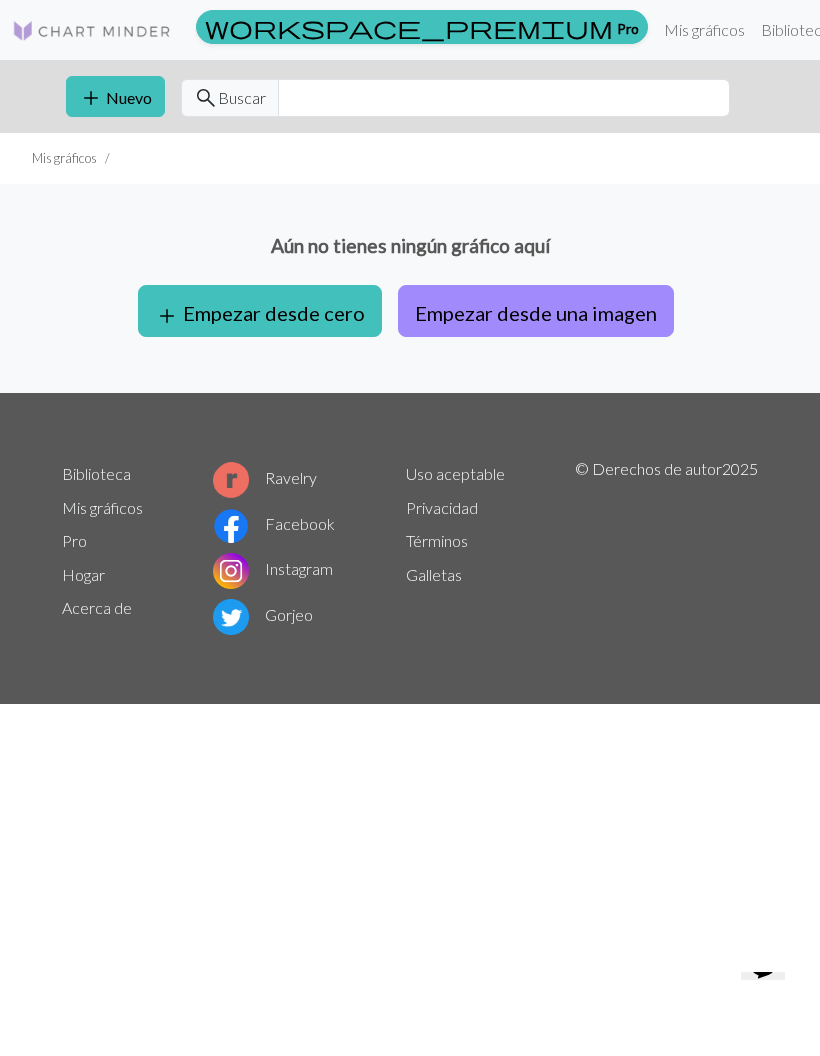 click at bounding box center [92, 31] 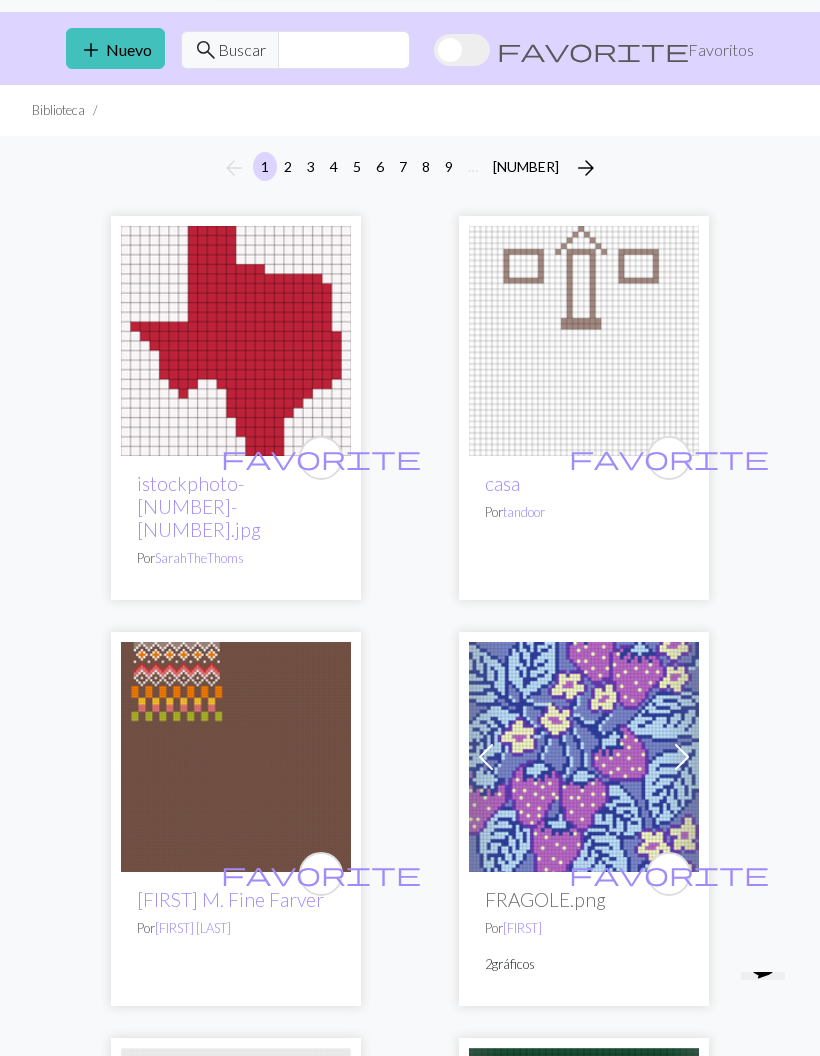 scroll, scrollTop: 0, scrollLeft: 0, axis: both 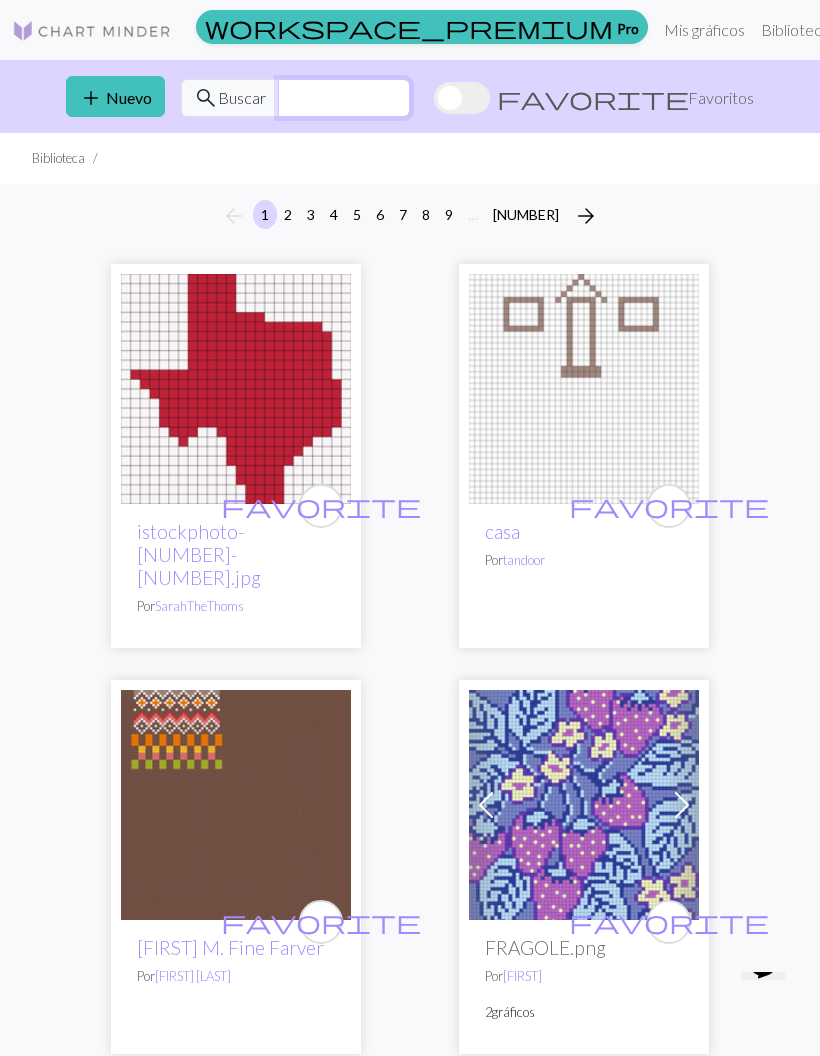 click at bounding box center (344, 98) 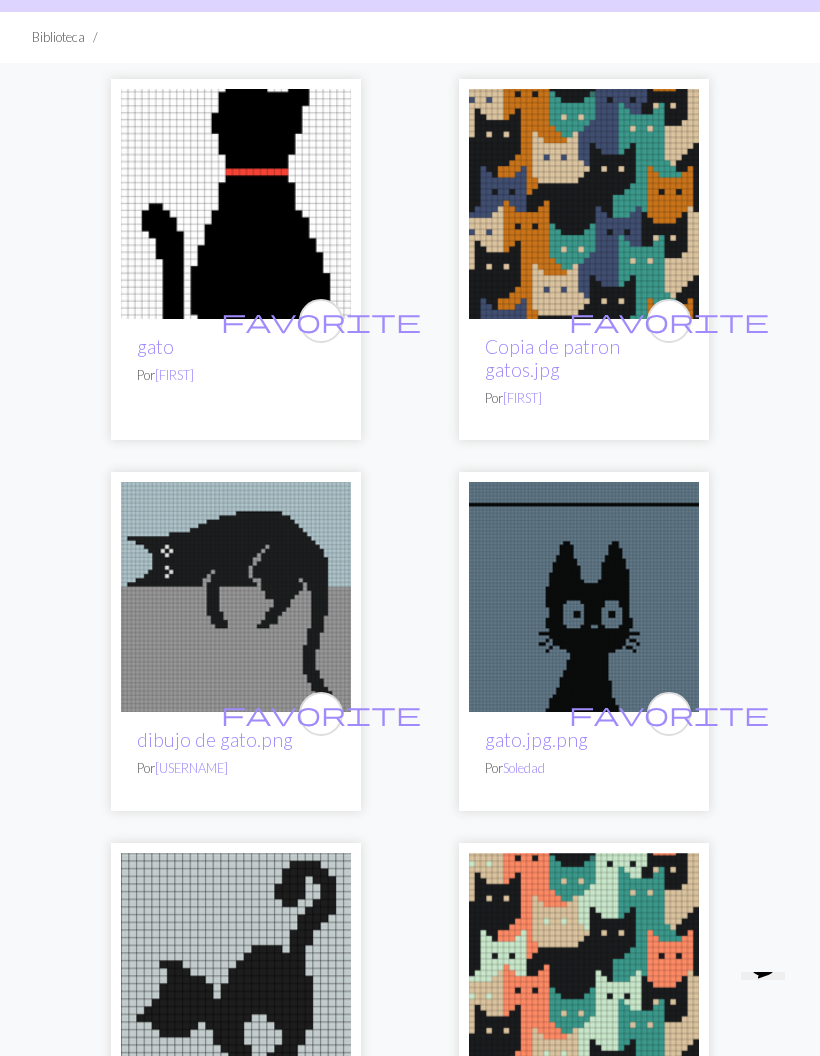 scroll, scrollTop: 0, scrollLeft: 0, axis: both 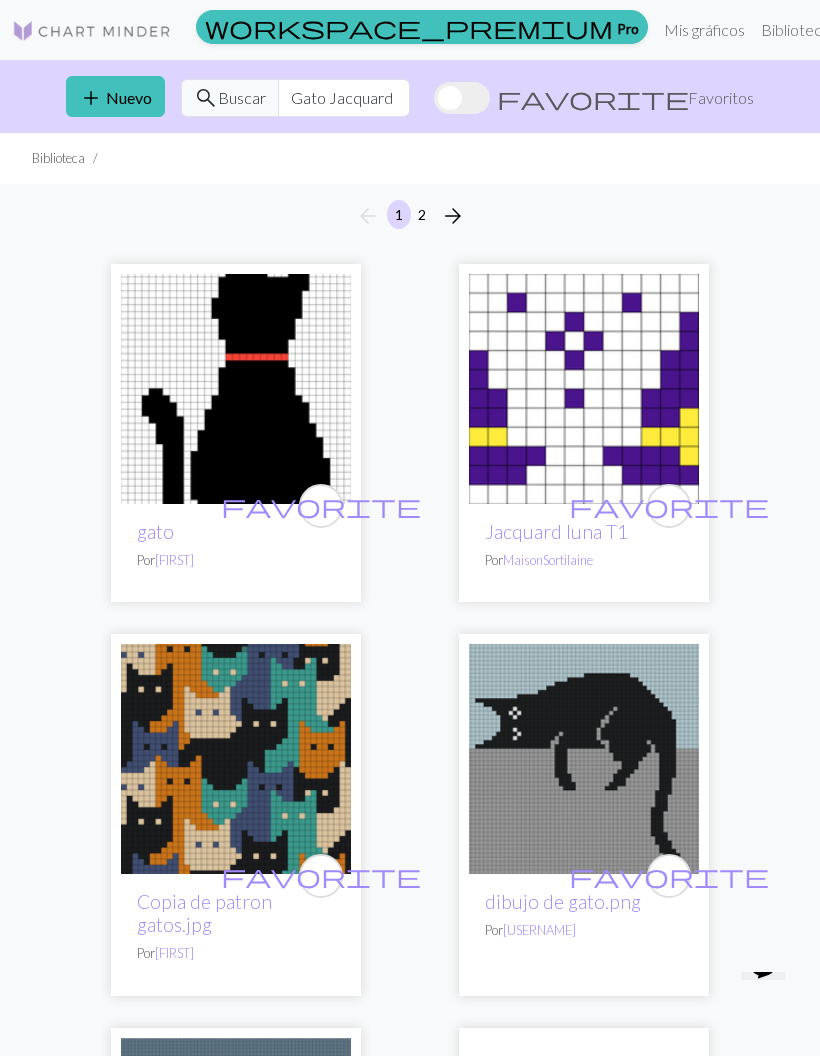click on "Biblioteca" at bounding box center (795, 29) 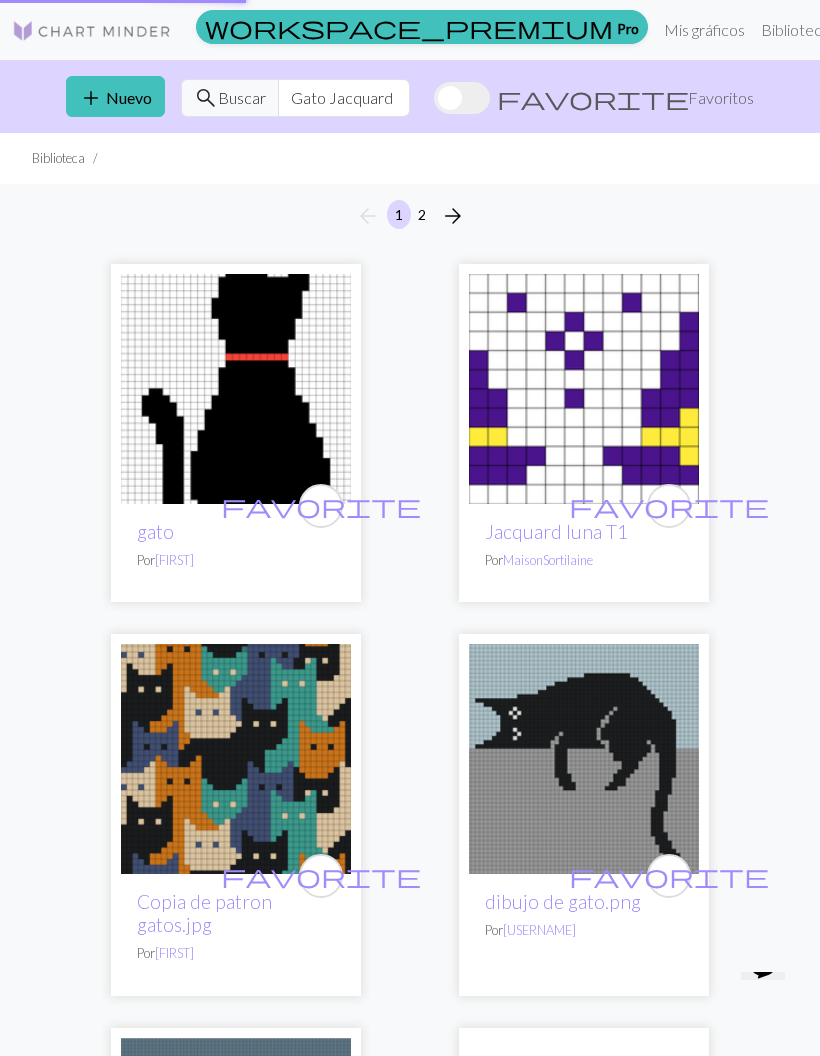 click on "Biblioteca" at bounding box center [795, 30] 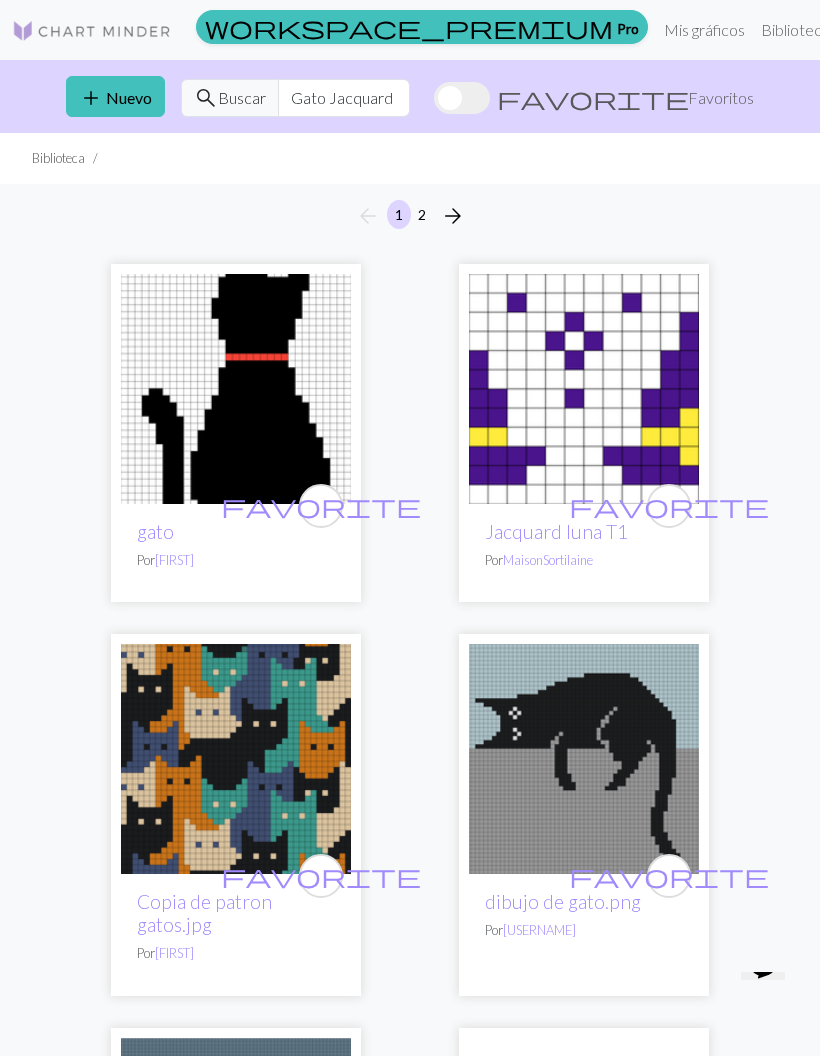 click on "Biblioteca" at bounding box center (795, 29) 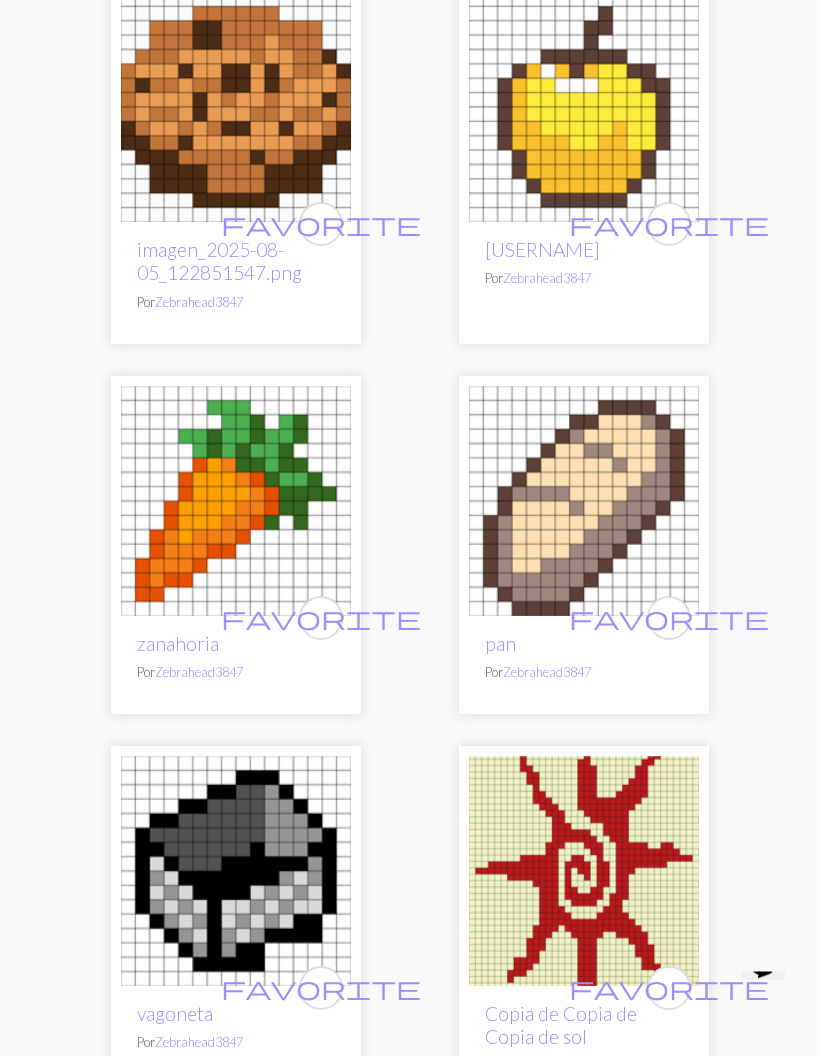 scroll, scrollTop: 9376, scrollLeft: 0, axis: vertical 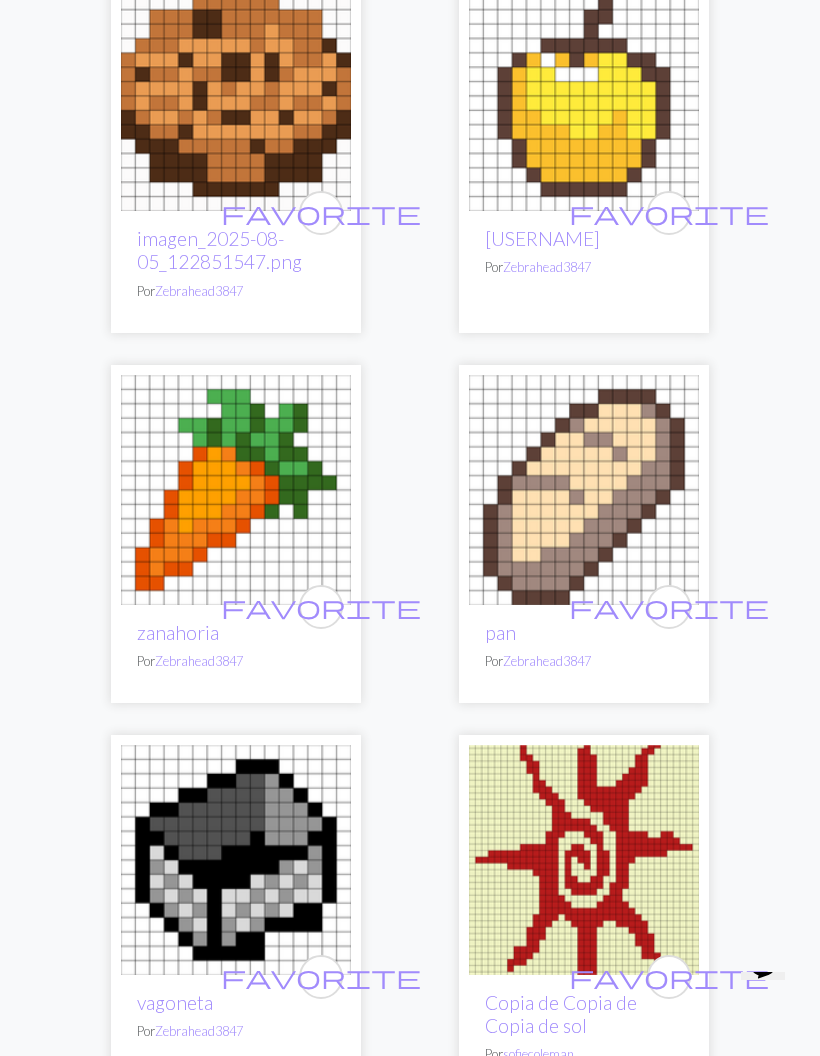 click on "3" at bounding box center (311, 1142) 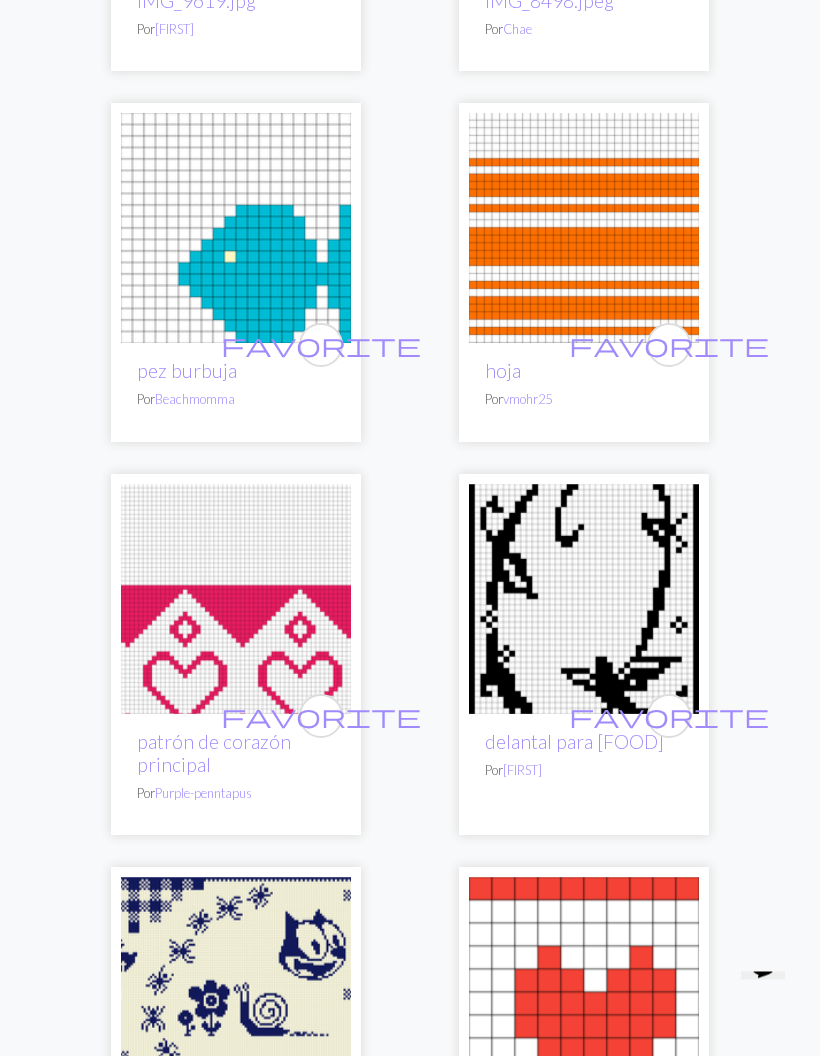 scroll, scrollTop: 0, scrollLeft: 0, axis: both 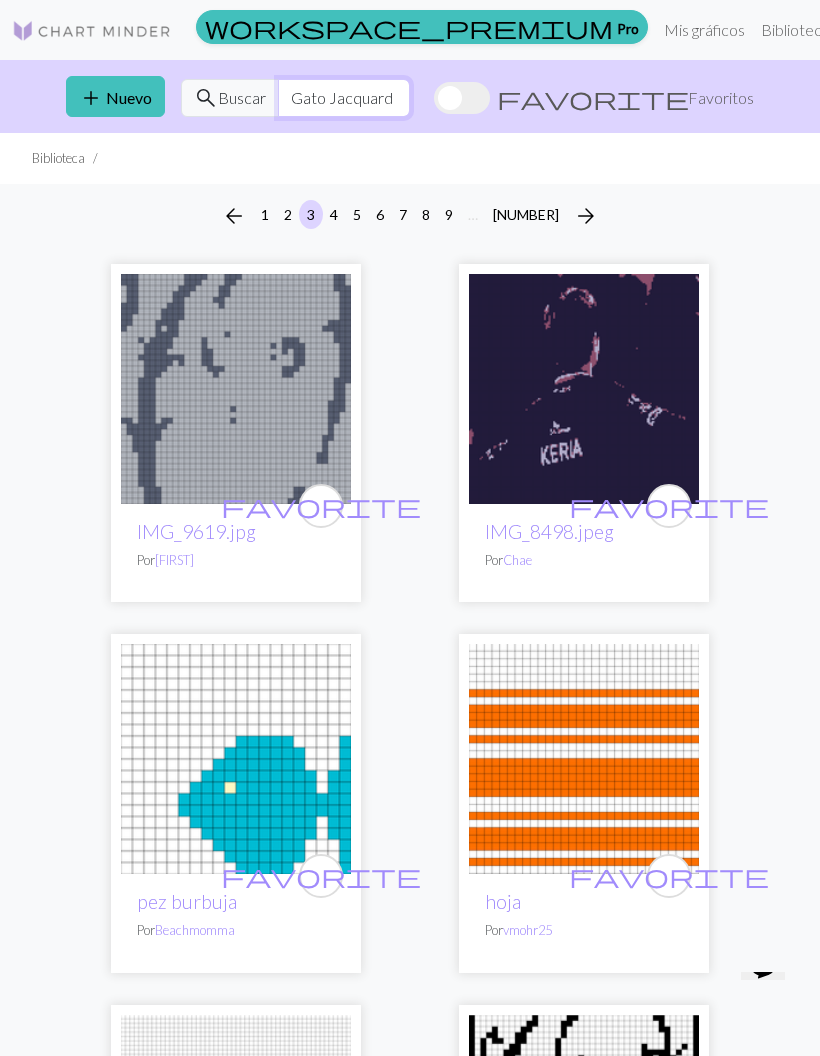 click on "Gato Jacquard" at bounding box center (344, 98) 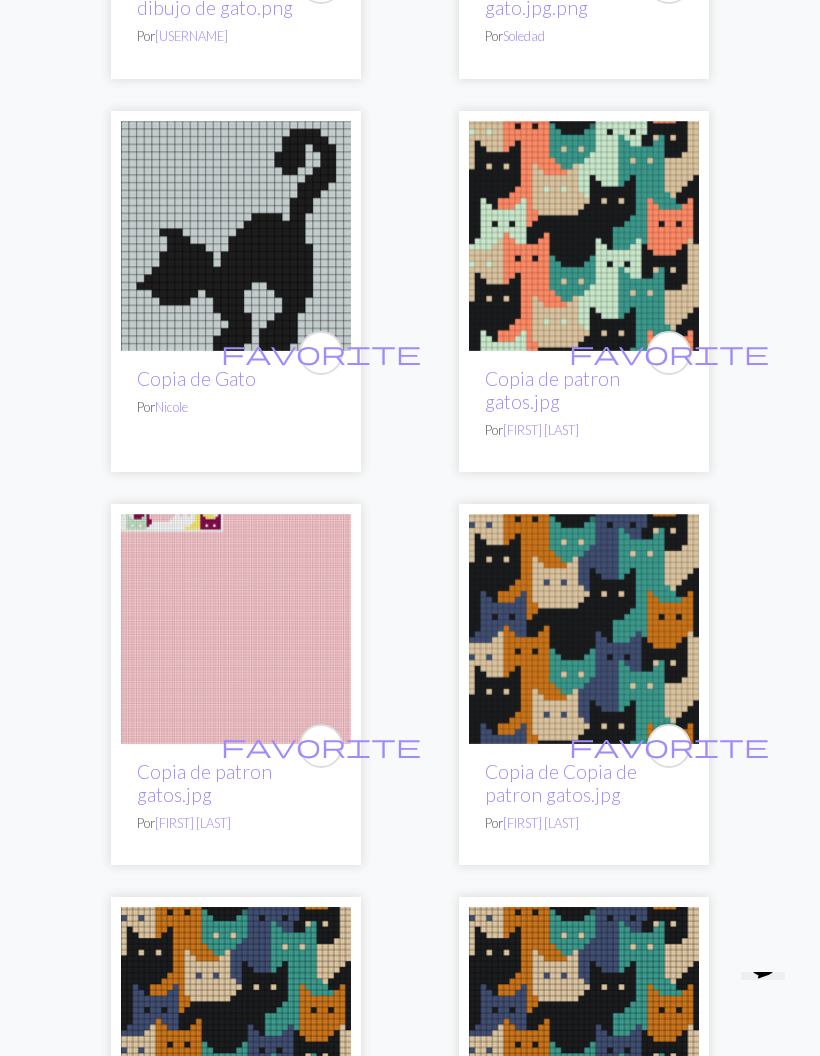 scroll, scrollTop: 0, scrollLeft: 0, axis: both 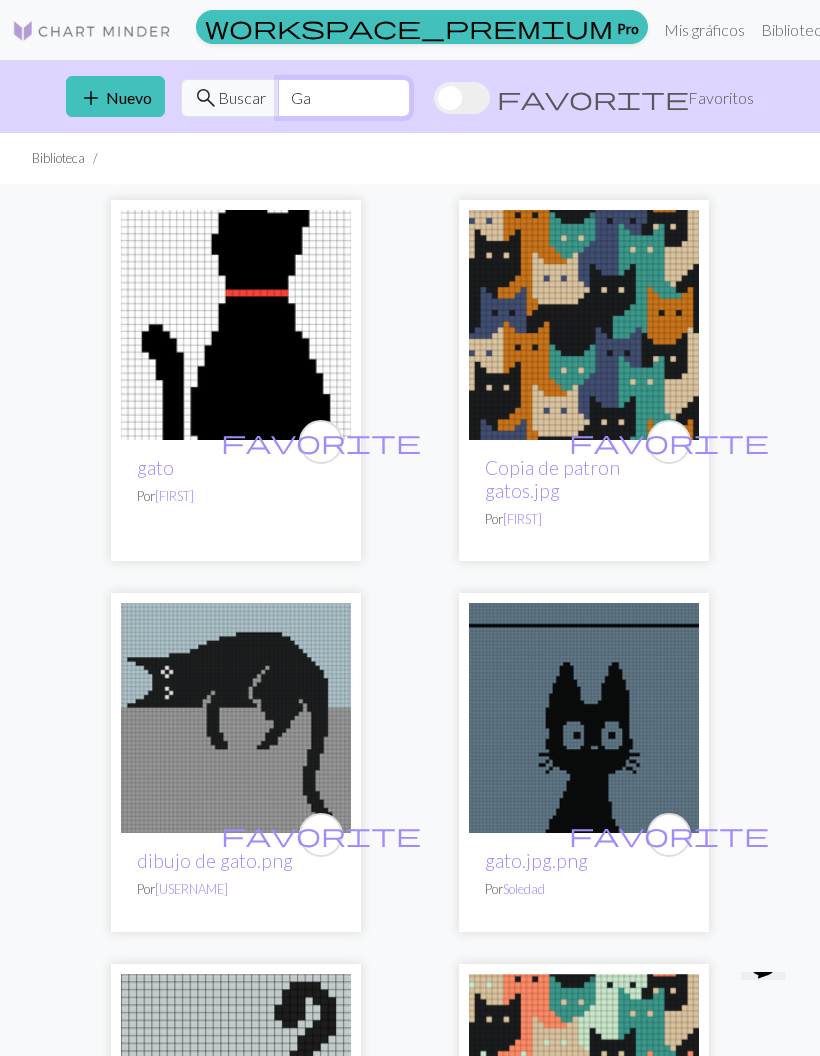 type on "G" 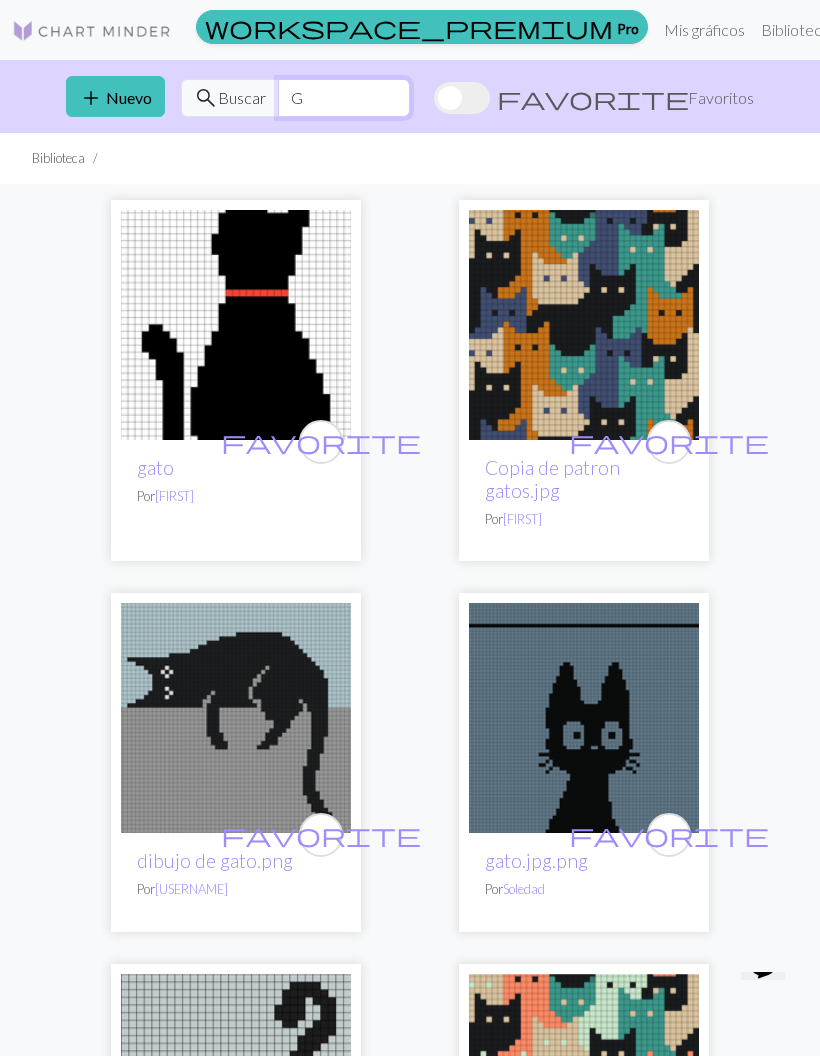 type 